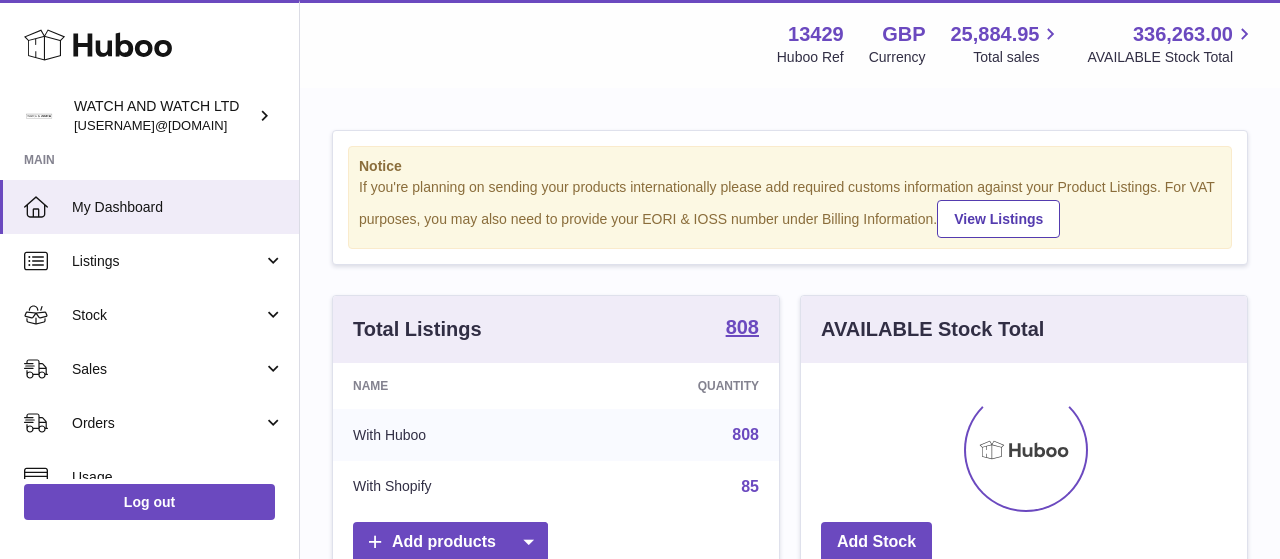 scroll, scrollTop: 0, scrollLeft: 0, axis: both 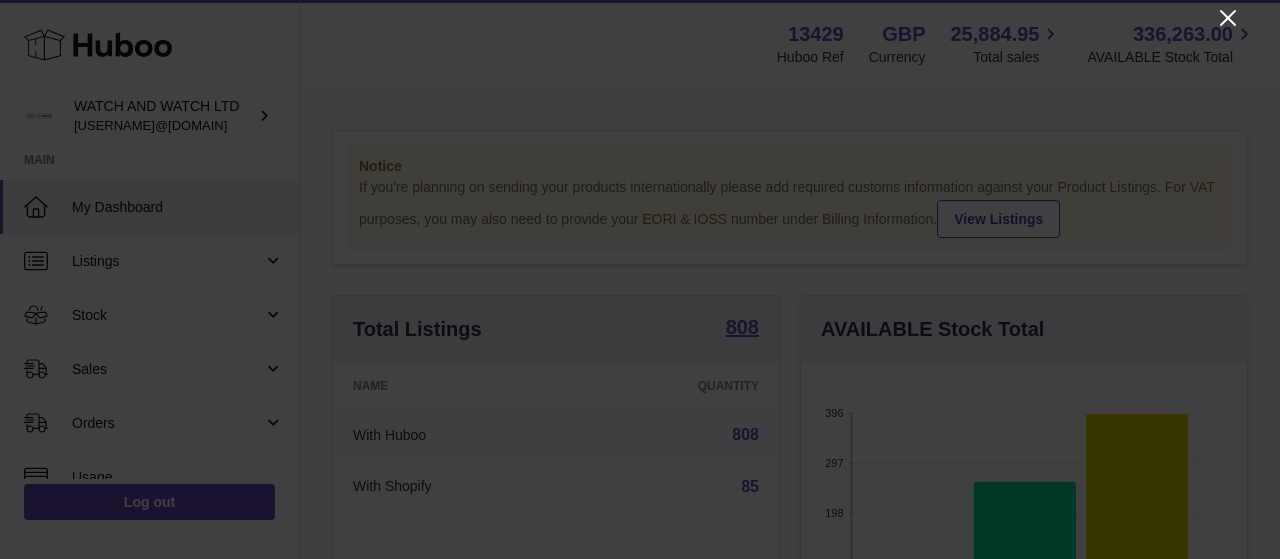 click 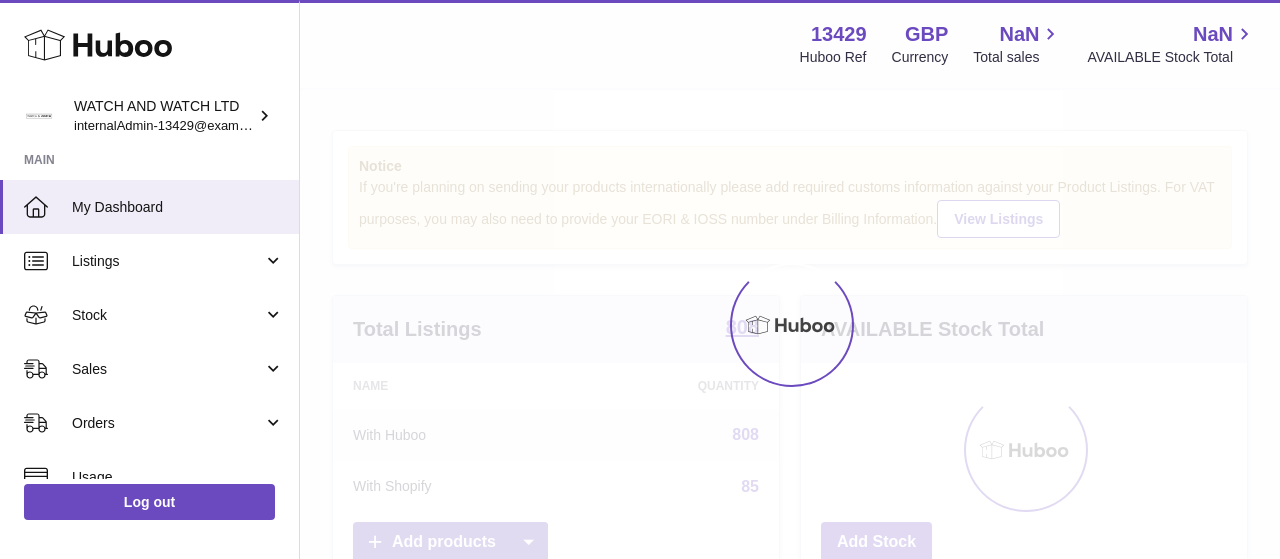 scroll, scrollTop: 0, scrollLeft: 0, axis: both 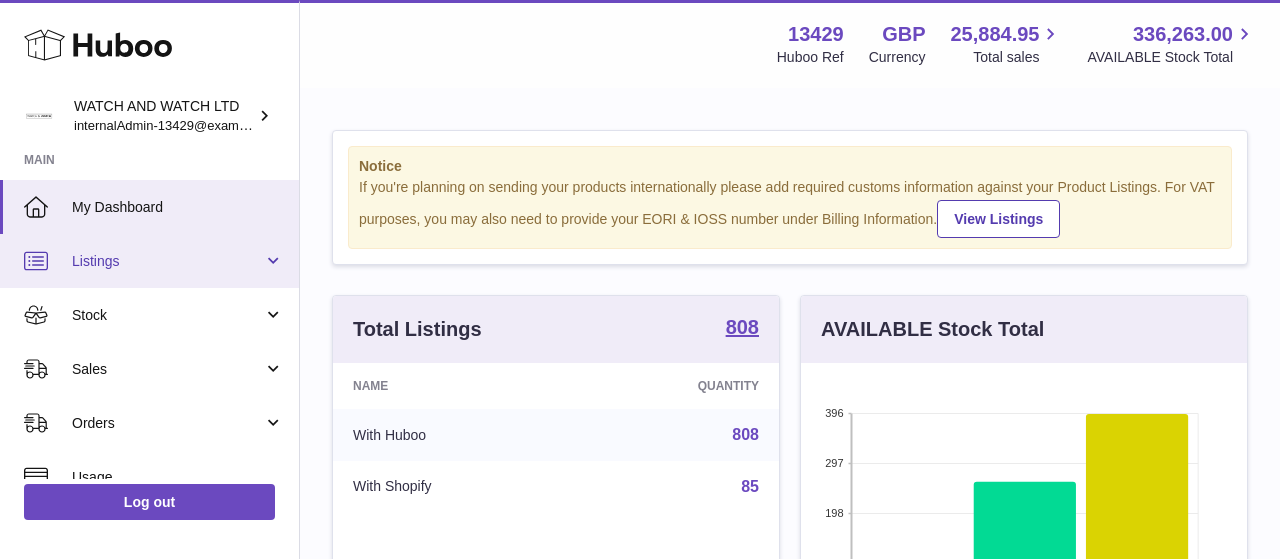 click on "Listings" at bounding box center [167, 261] 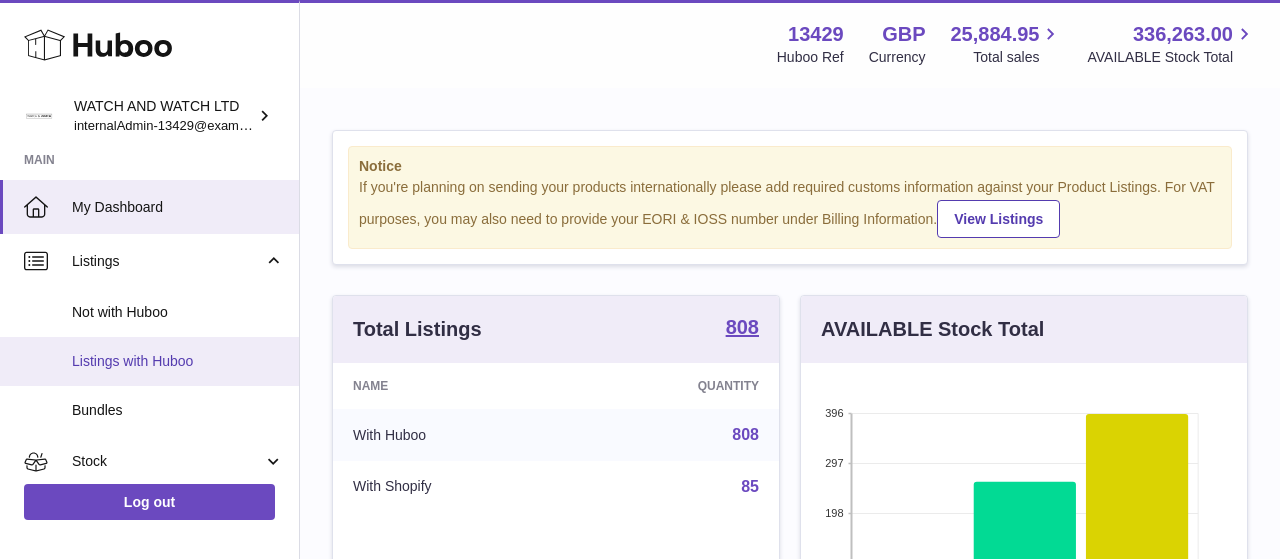 click on "Listings with Huboo" at bounding box center [149, 361] 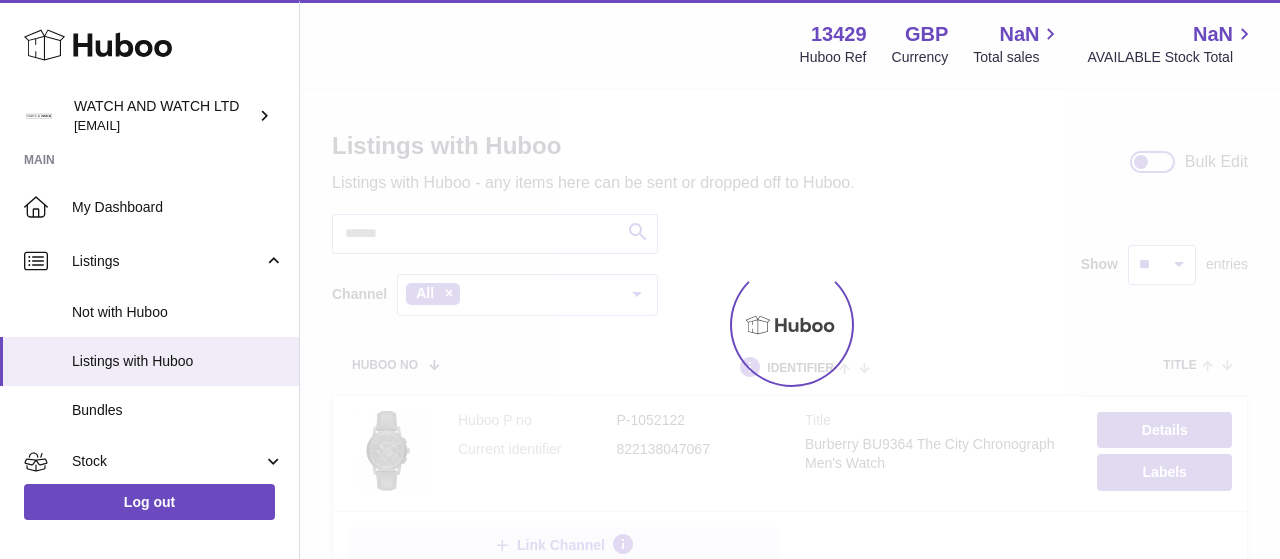 scroll, scrollTop: 0, scrollLeft: 0, axis: both 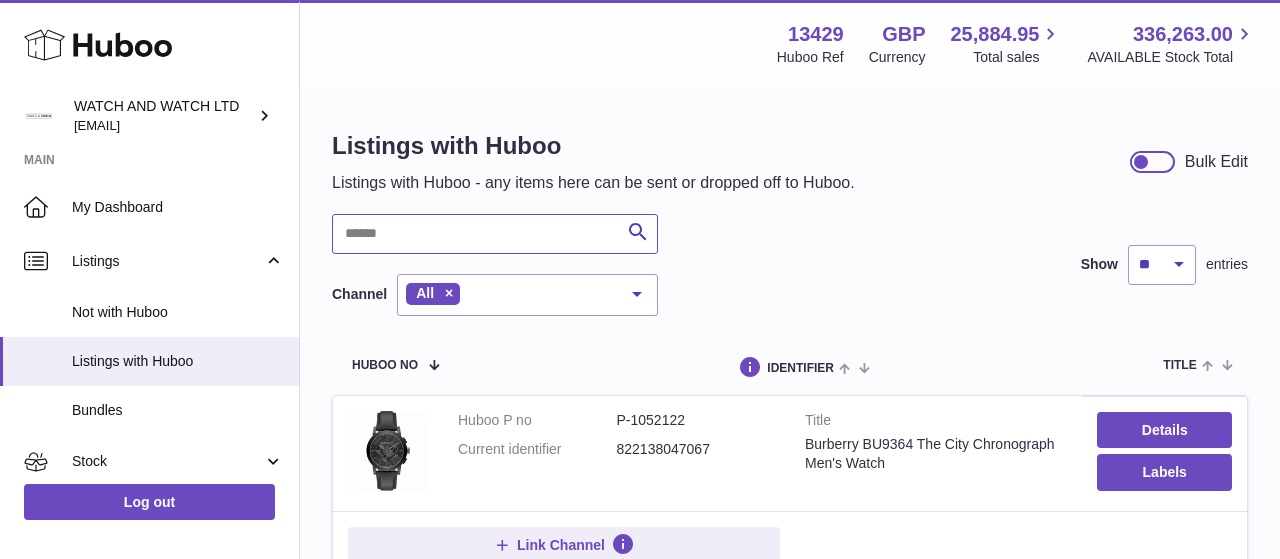 click at bounding box center [495, 234] 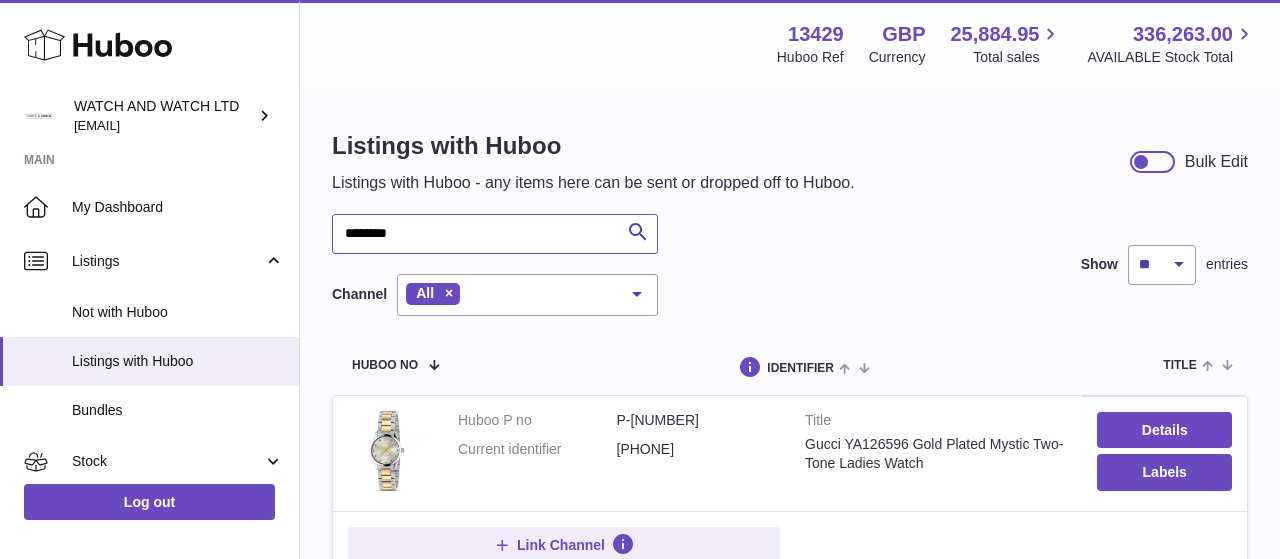 click on "********" at bounding box center [495, 234] 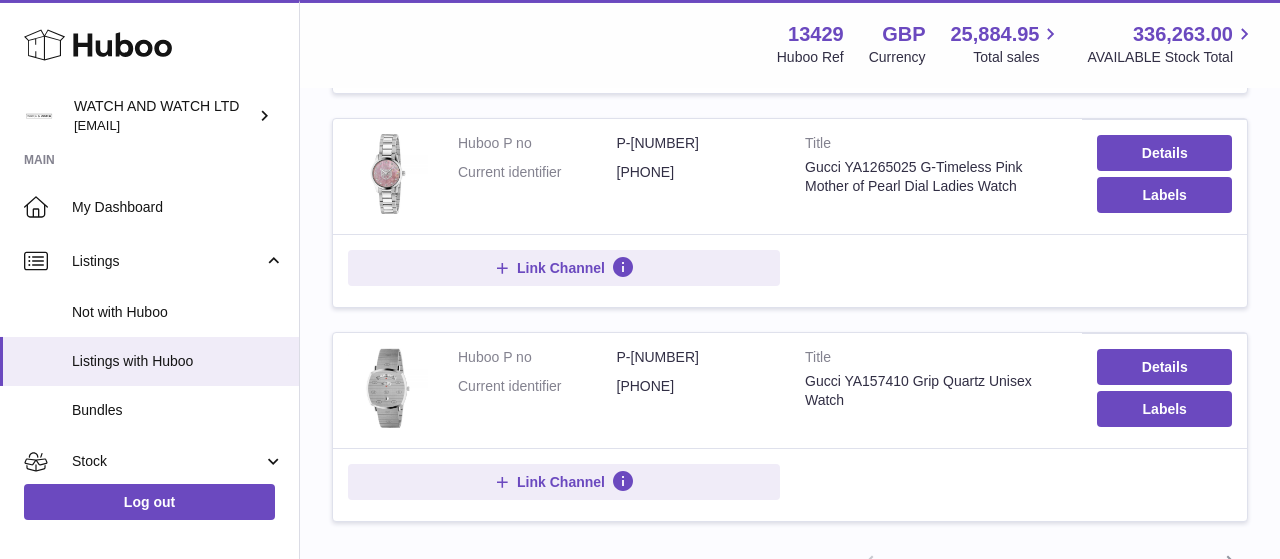 scroll, scrollTop: 2170, scrollLeft: 0, axis: vertical 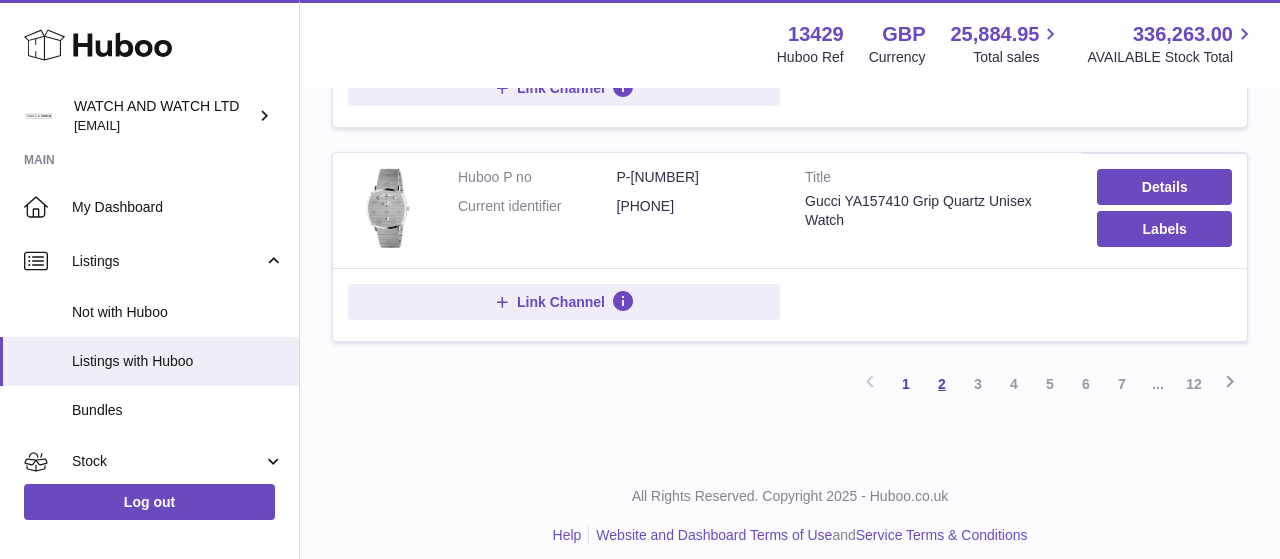 type on "*****" 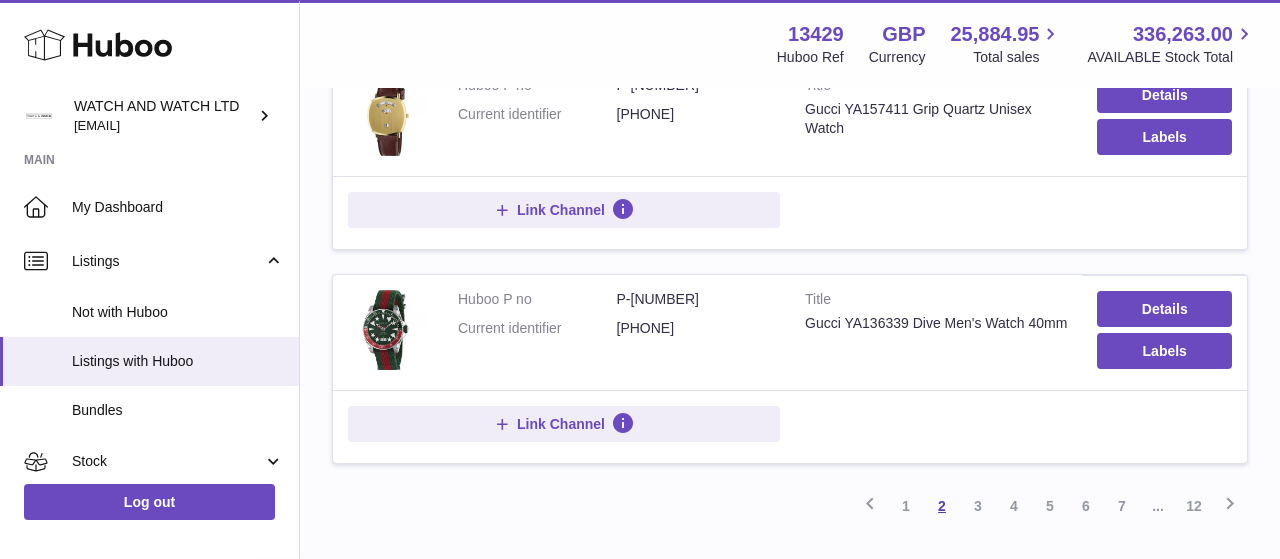 scroll, scrollTop: 2066, scrollLeft: 0, axis: vertical 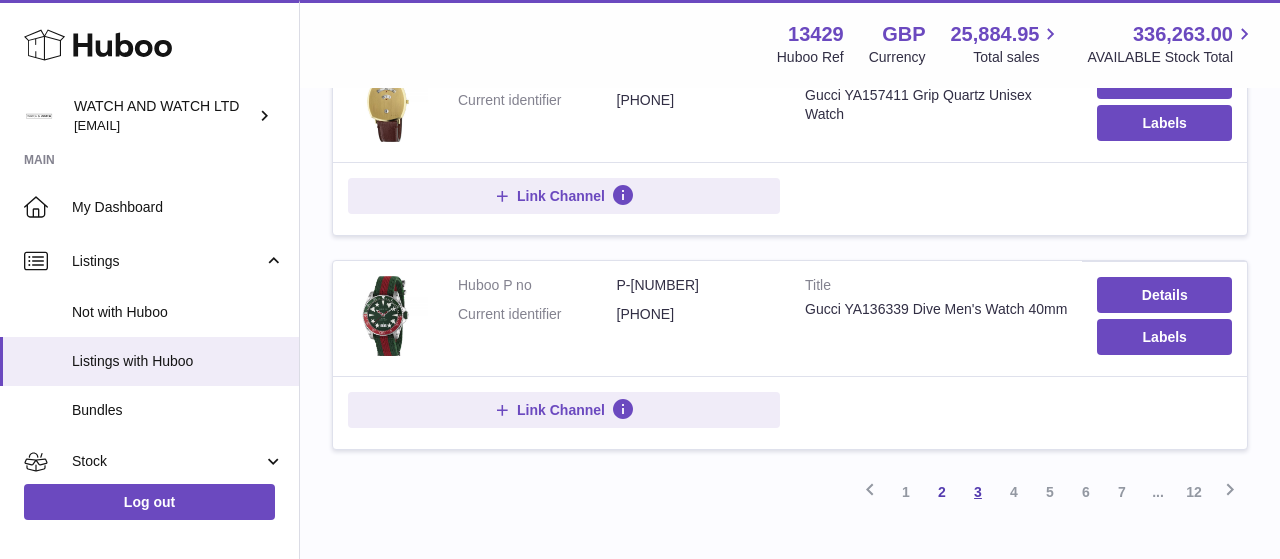 click on "3" at bounding box center [978, 492] 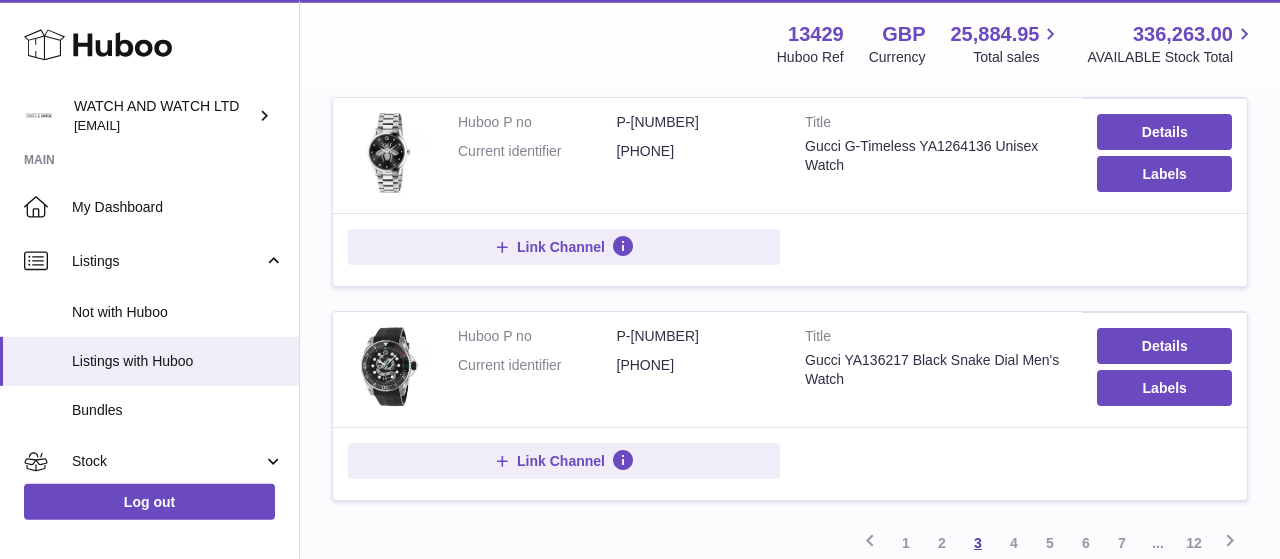 scroll, scrollTop: 2065, scrollLeft: 0, axis: vertical 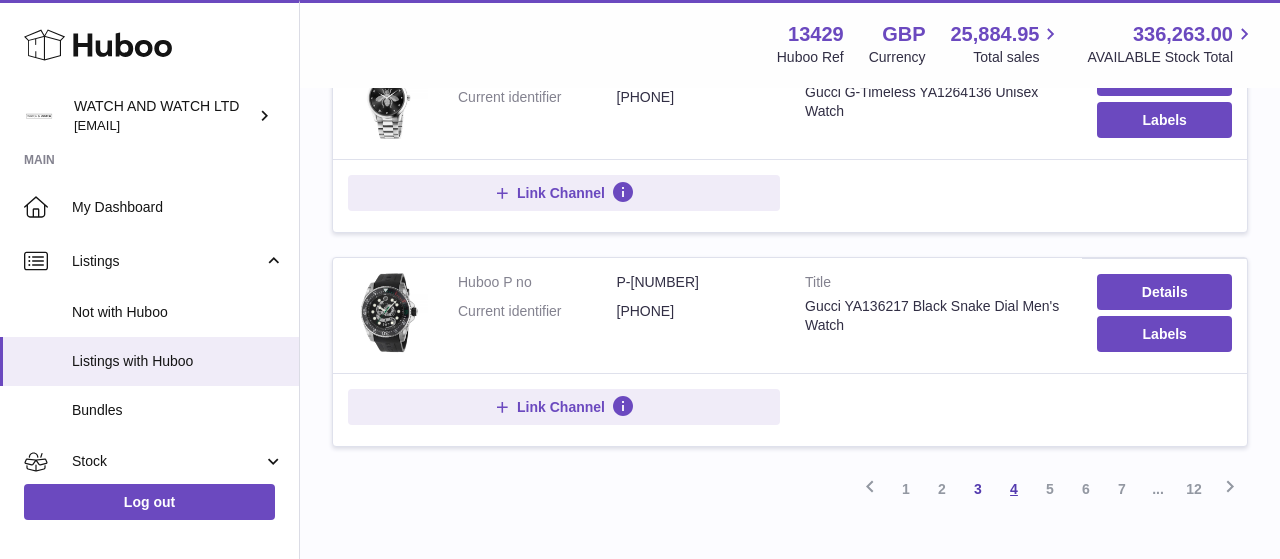 click on "4" at bounding box center [1014, 489] 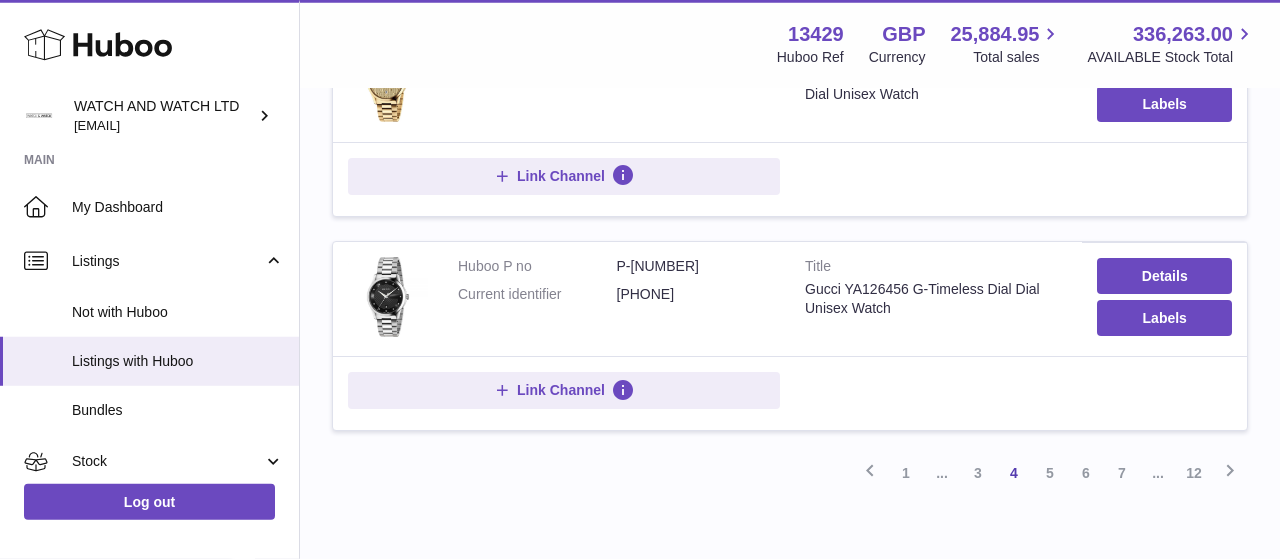scroll, scrollTop: 2166, scrollLeft: 0, axis: vertical 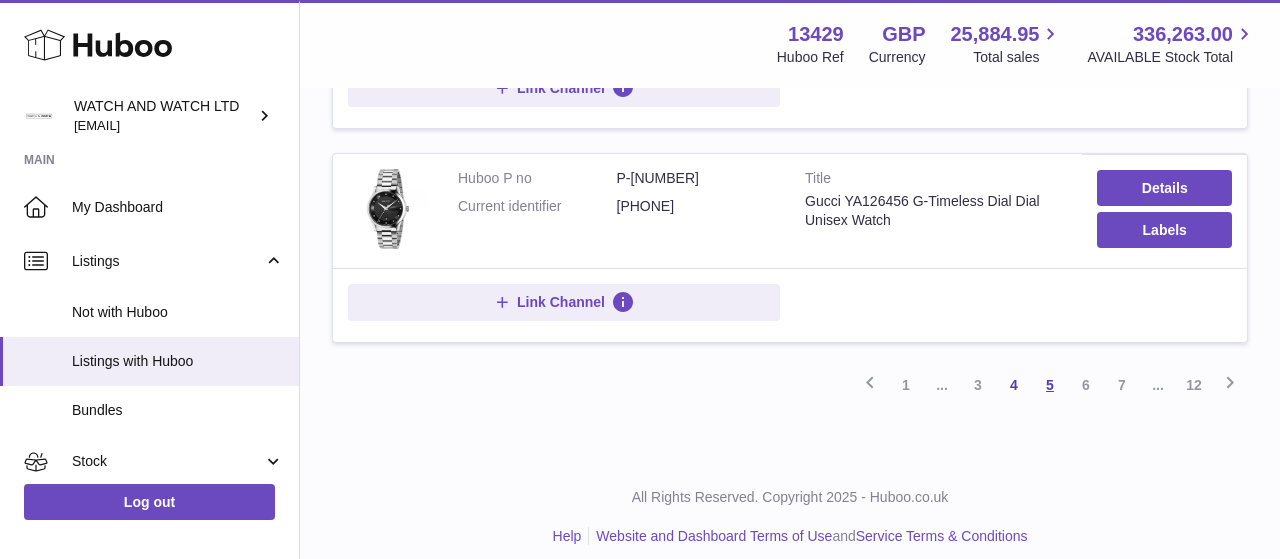 click on "5" at bounding box center (1050, 385) 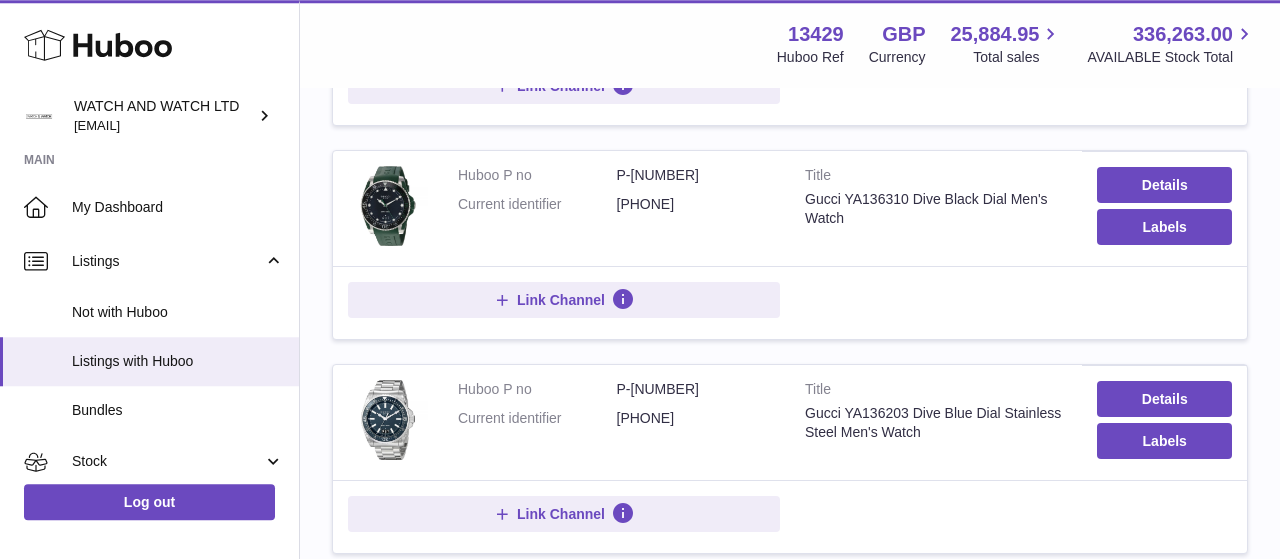 scroll, scrollTop: 1338, scrollLeft: 0, axis: vertical 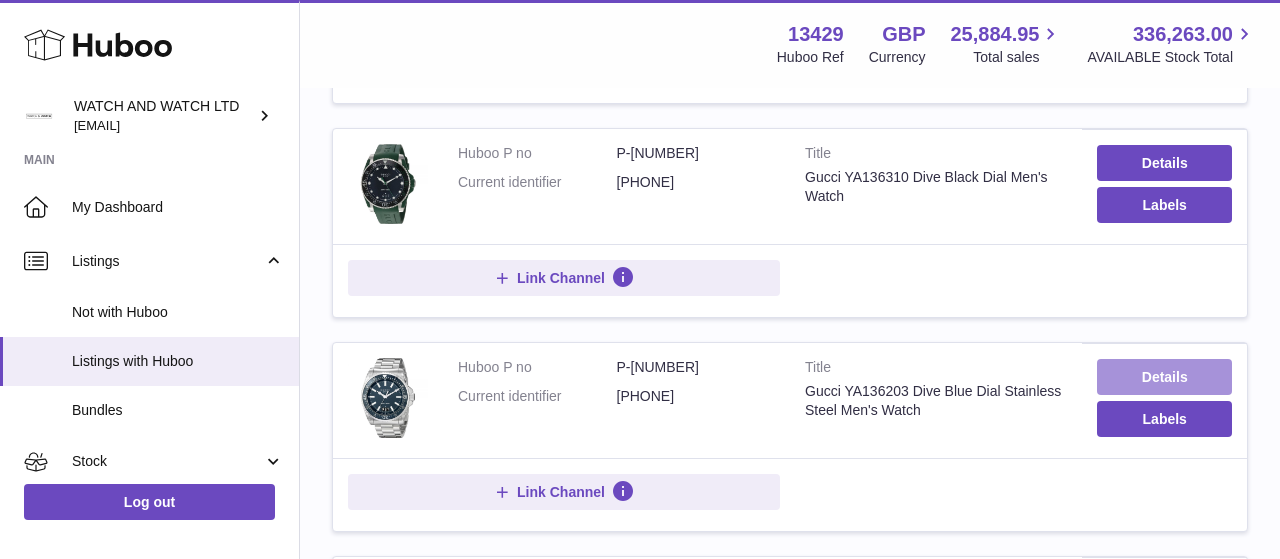 click on "Details" at bounding box center (1164, 377) 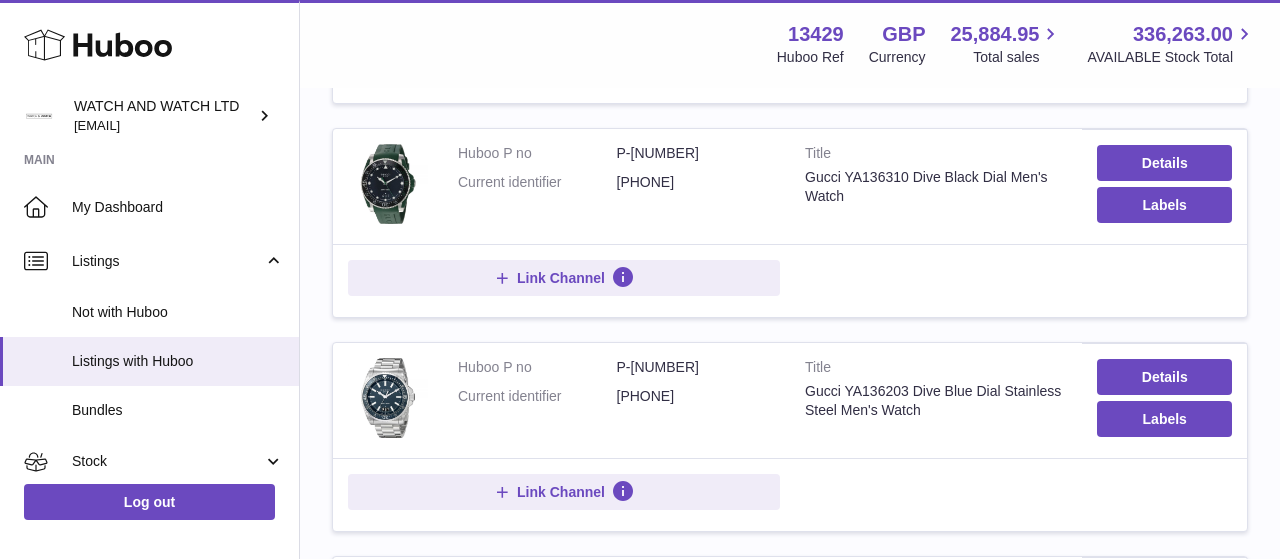 click on "Gucci YA136203 Dive Blue Dial Stainless Steel Men's Watch" at bounding box center (936, 401) 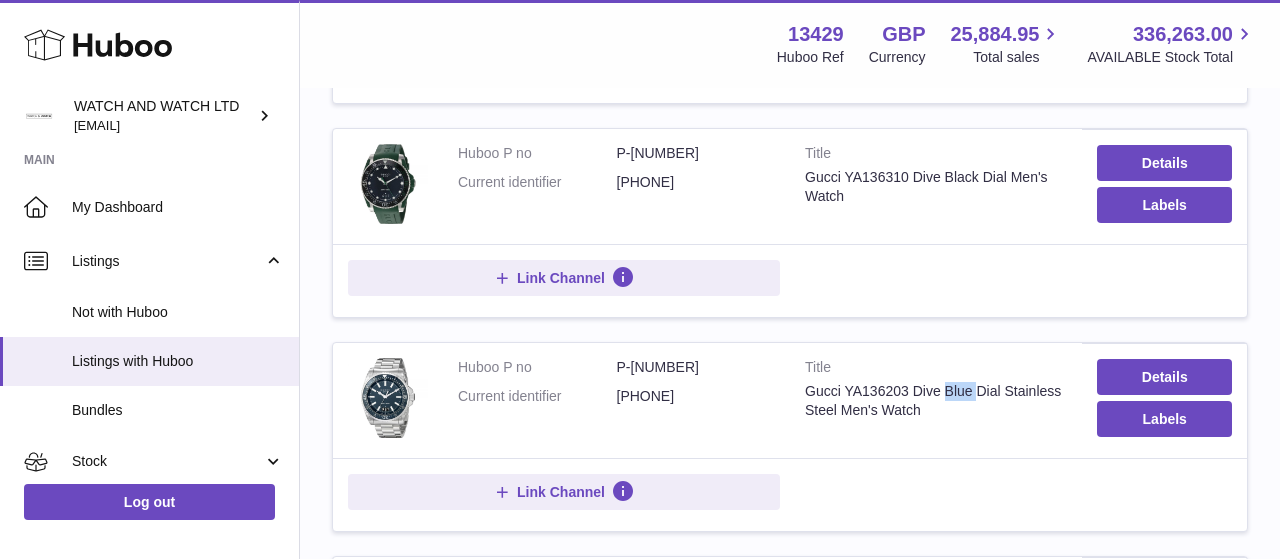 click on "Gucci YA136203 Dive Blue Dial Stainless Steel Men's Watch" at bounding box center (936, 401) 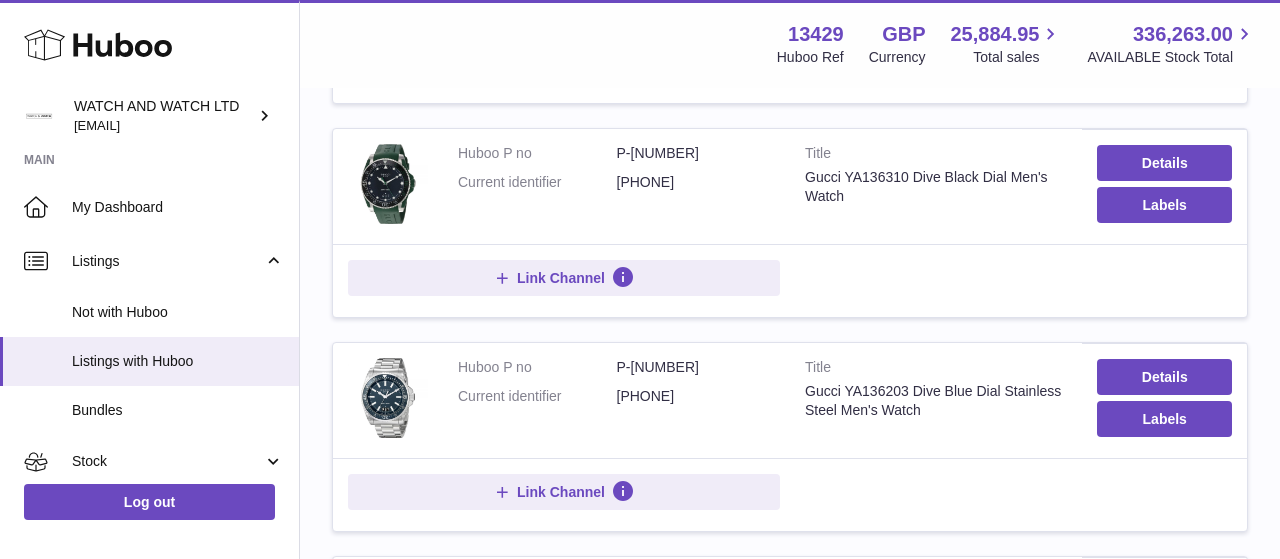 click on "Gucci YA136203 Dive Blue Dial Stainless Steel Men's Watch" at bounding box center (936, 401) 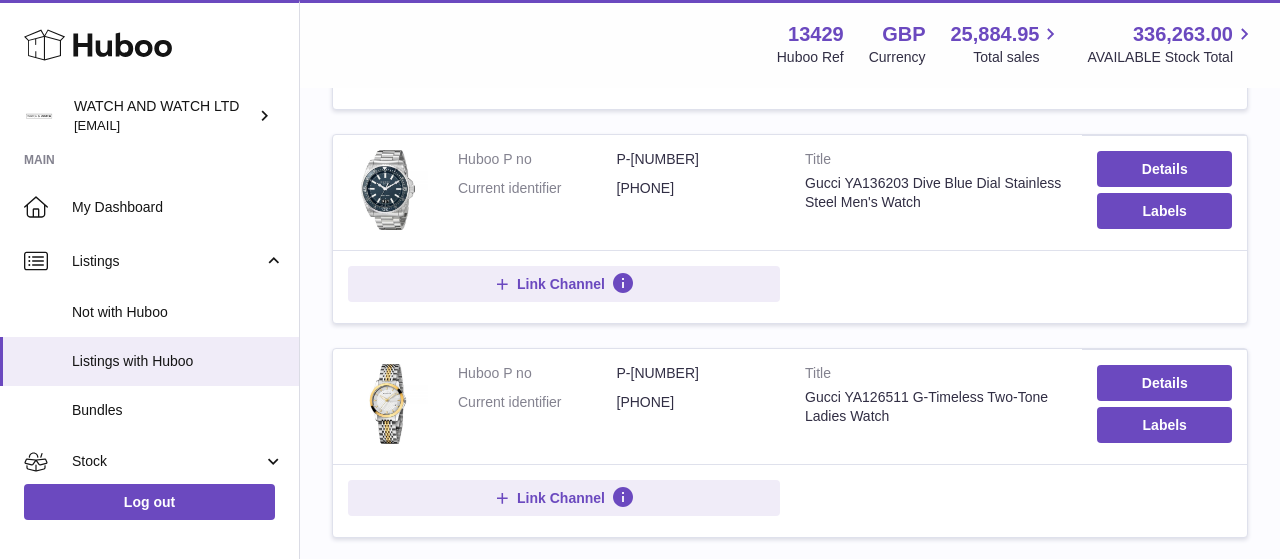 scroll, scrollTop: 2066, scrollLeft: 0, axis: vertical 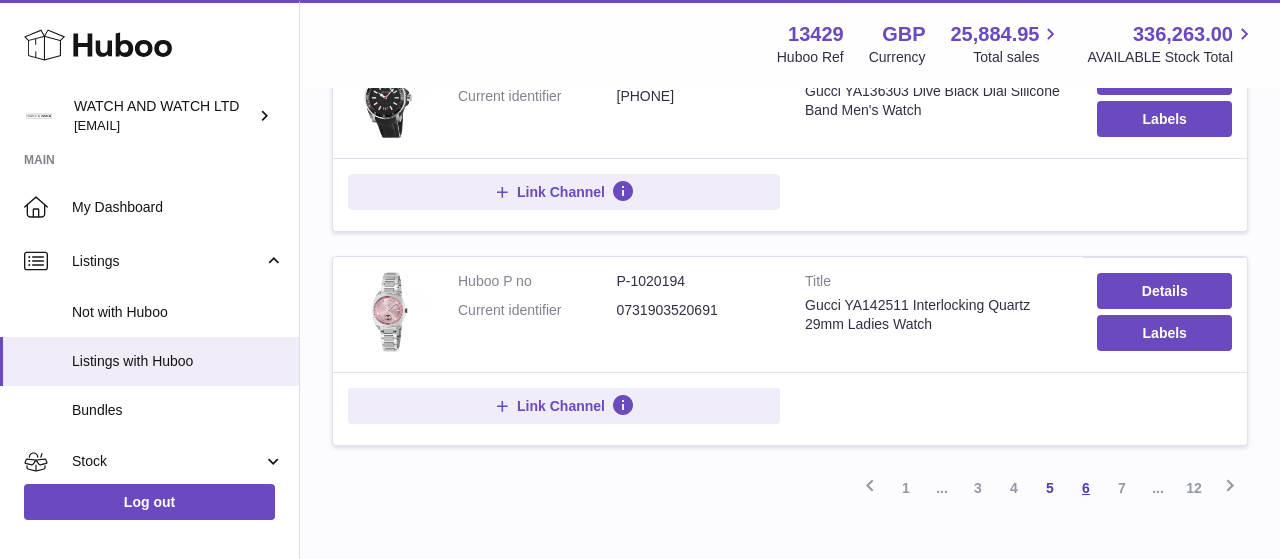 click on "6" at bounding box center (1086, 488) 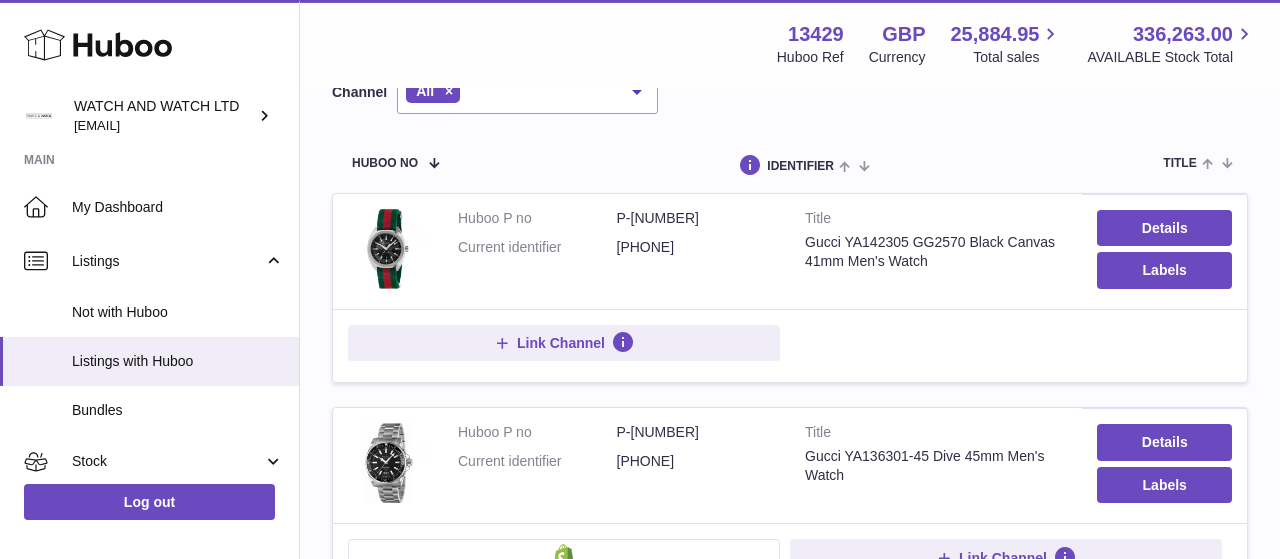scroll, scrollTop: 402, scrollLeft: 0, axis: vertical 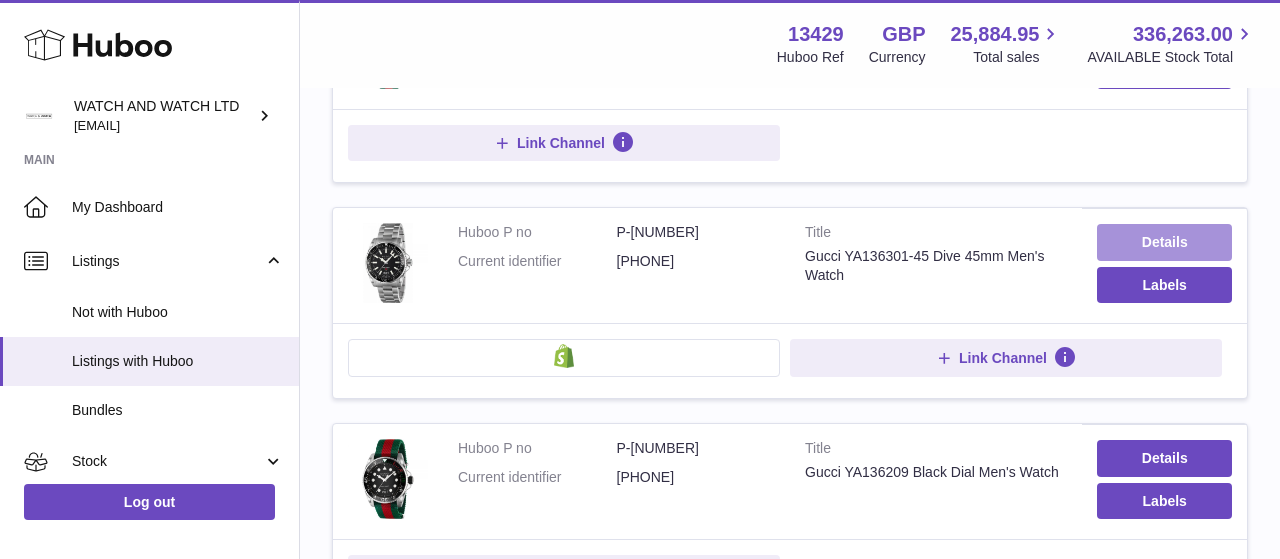 click on "Details" at bounding box center [1164, 242] 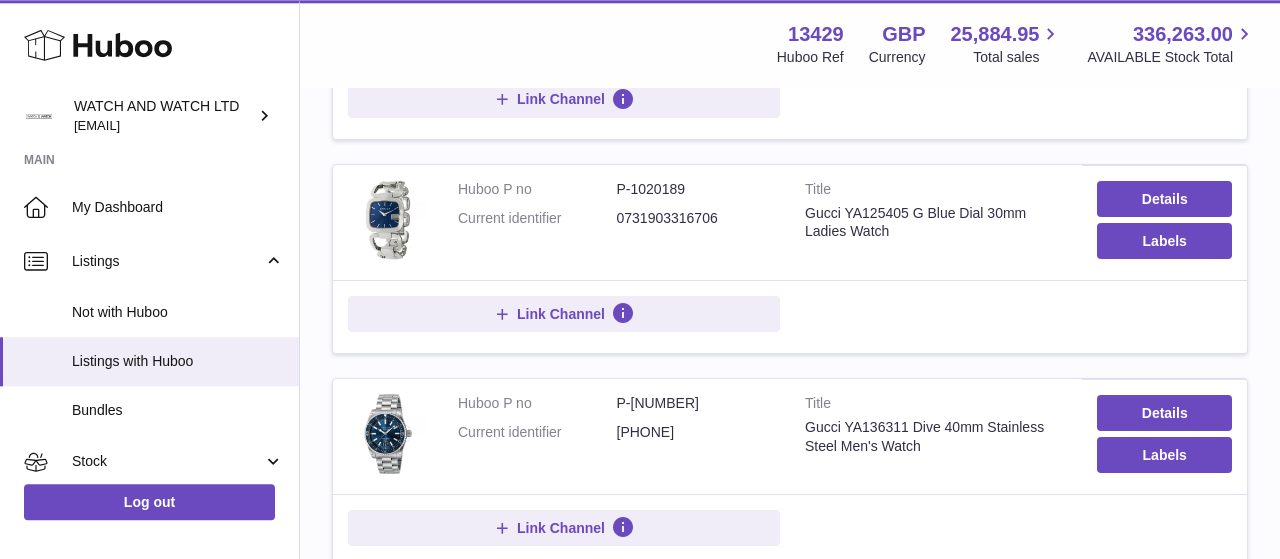 scroll, scrollTop: 1130, scrollLeft: 0, axis: vertical 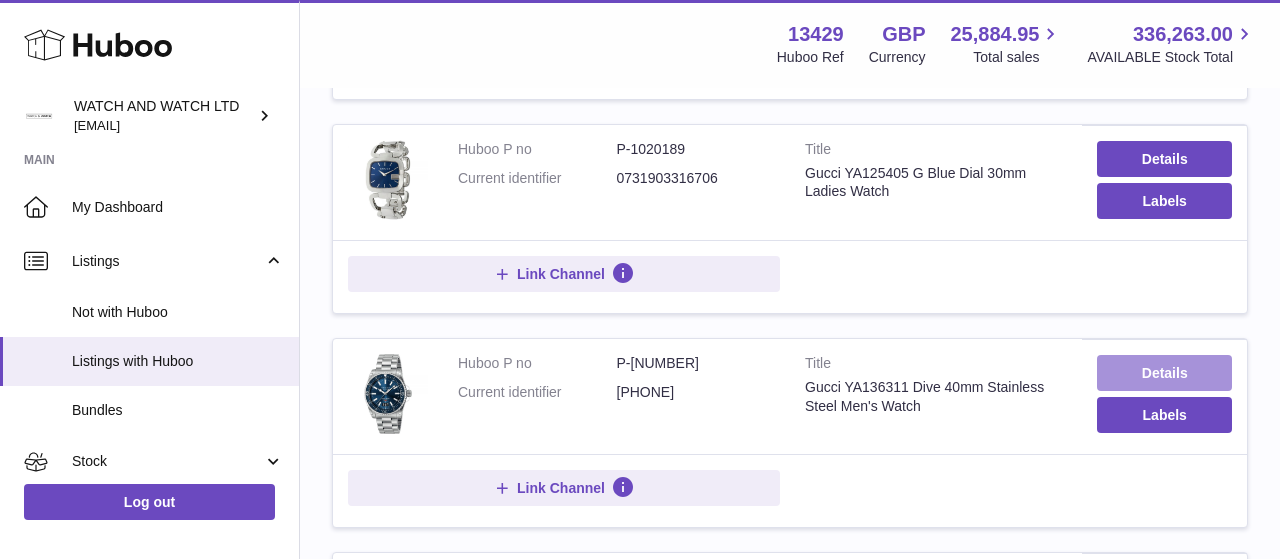 click on "Details" at bounding box center (1164, 373) 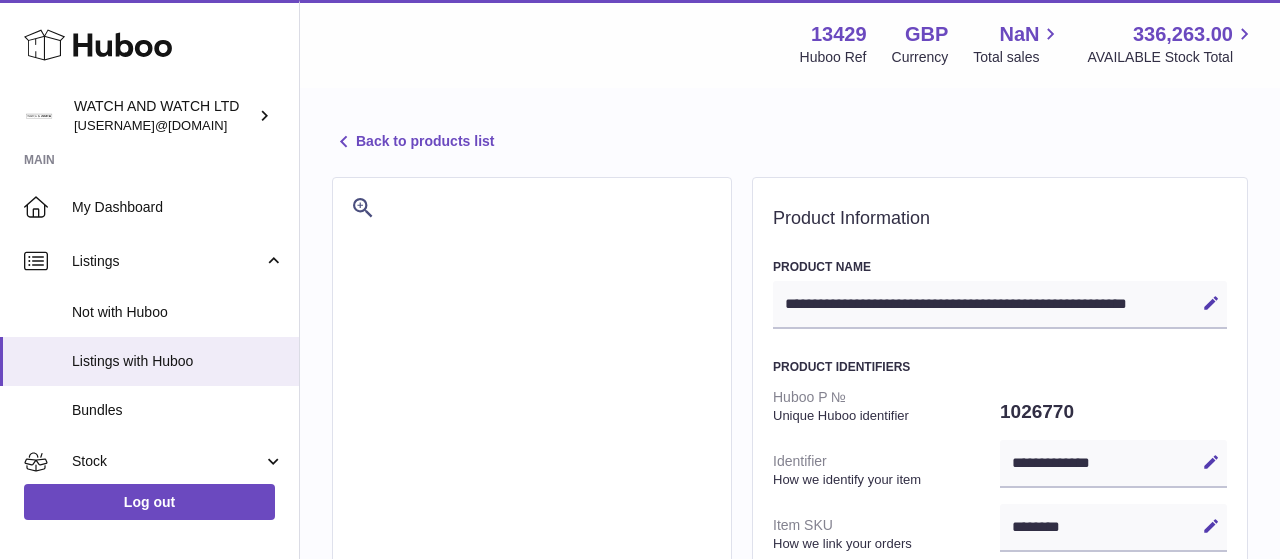 select 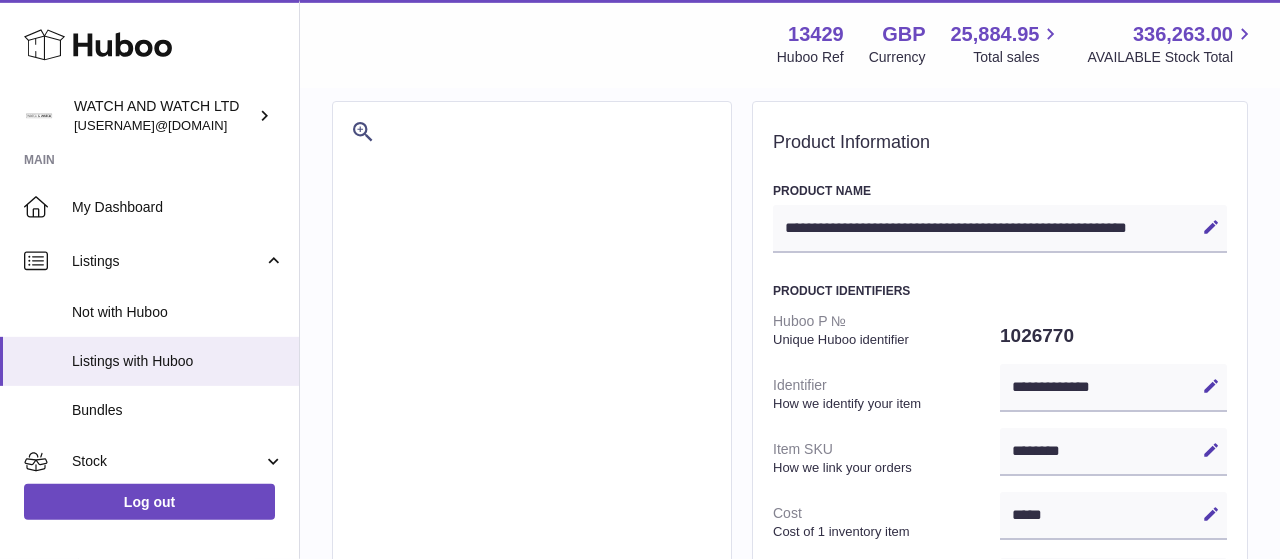 scroll, scrollTop: 0, scrollLeft: 0, axis: both 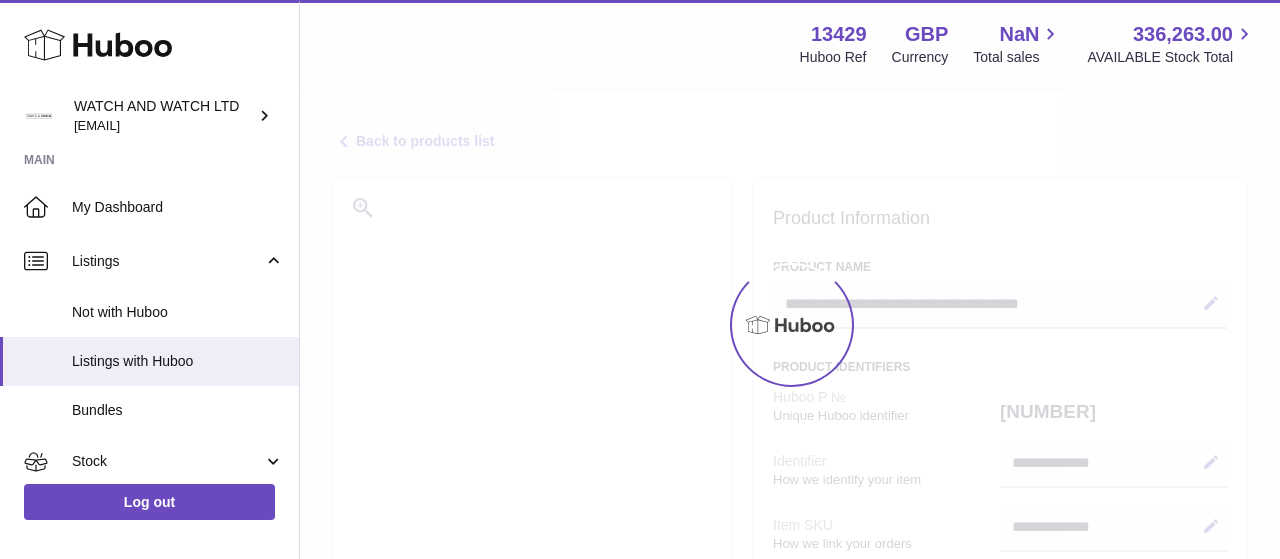 select 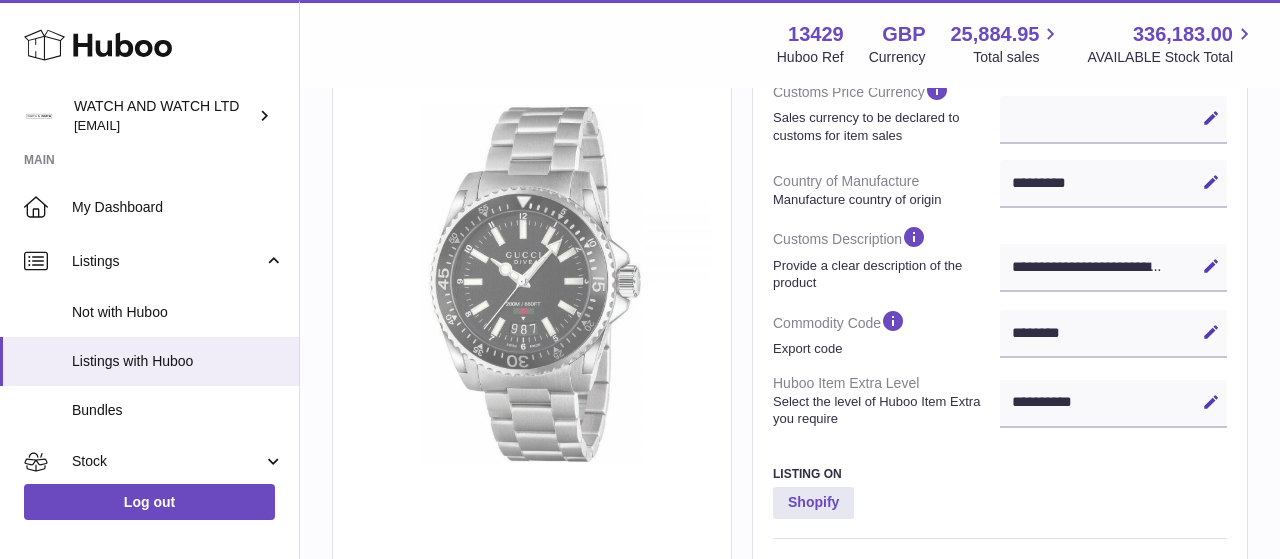 scroll, scrollTop: 728, scrollLeft: 0, axis: vertical 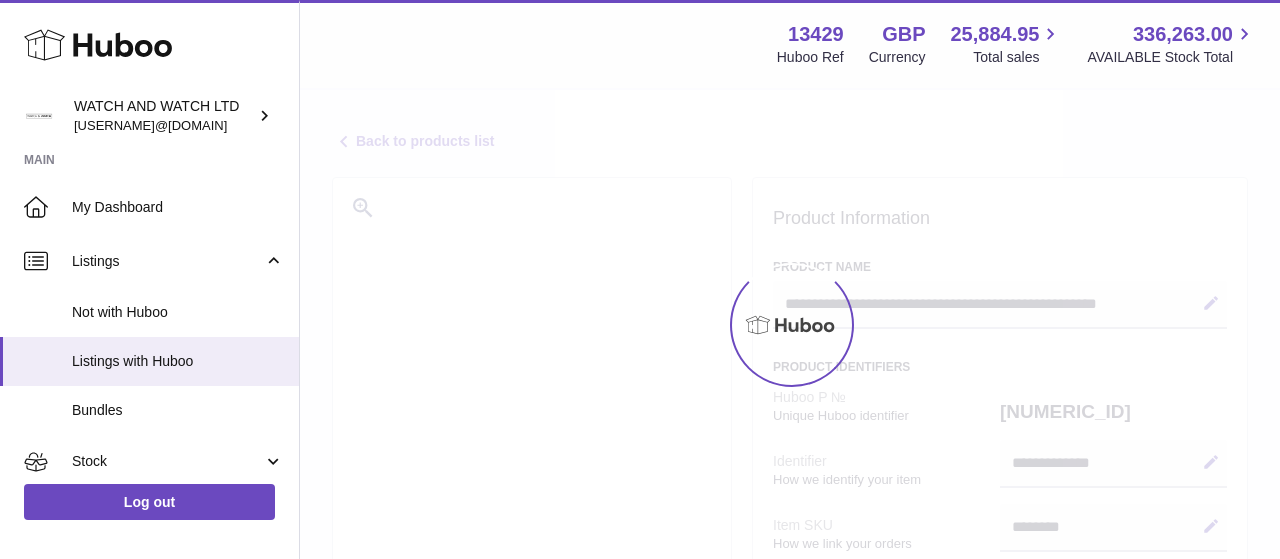 select 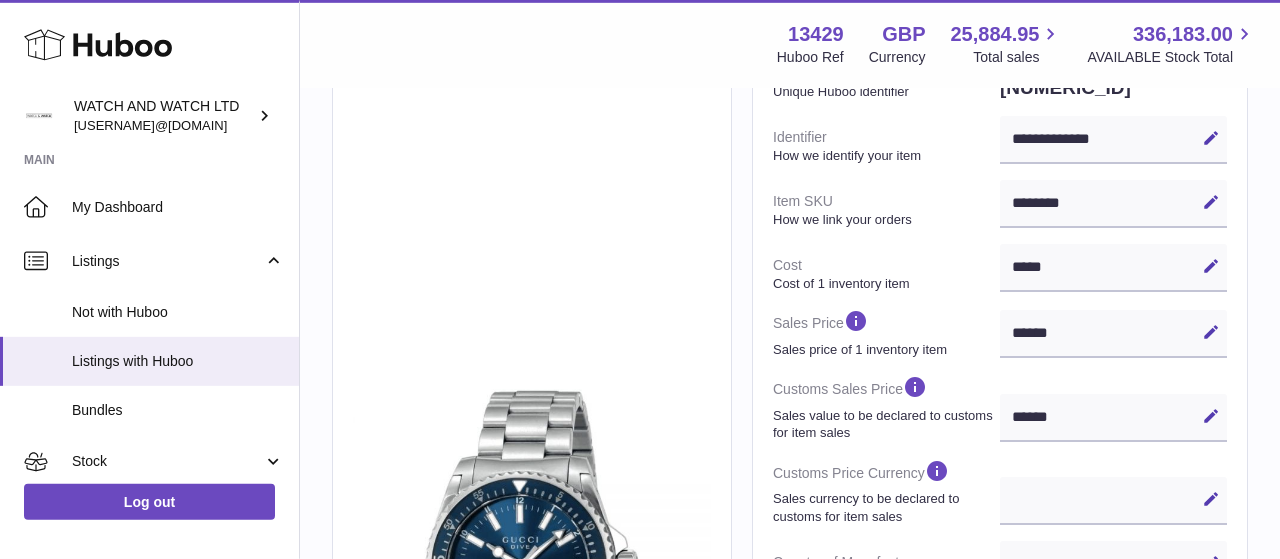 scroll, scrollTop: 416, scrollLeft: 0, axis: vertical 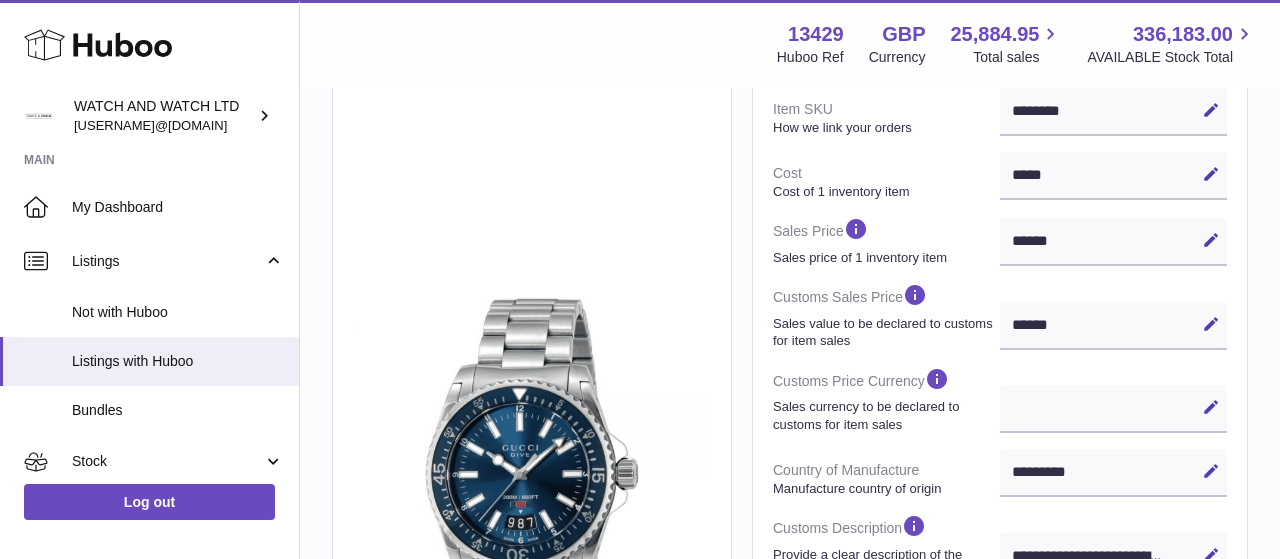 drag, startPoint x: 1006, startPoint y: 113, endPoint x: 1026, endPoint y: 113, distance: 20 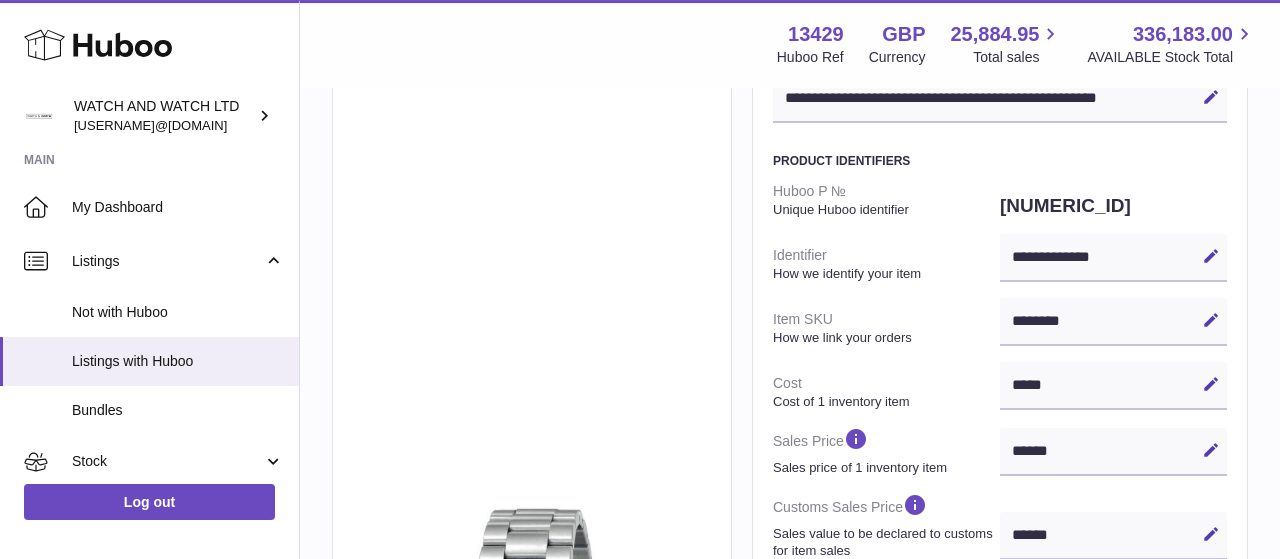 scroll, scrollTop: 208, scrollLeft: 0, axis: vertical 